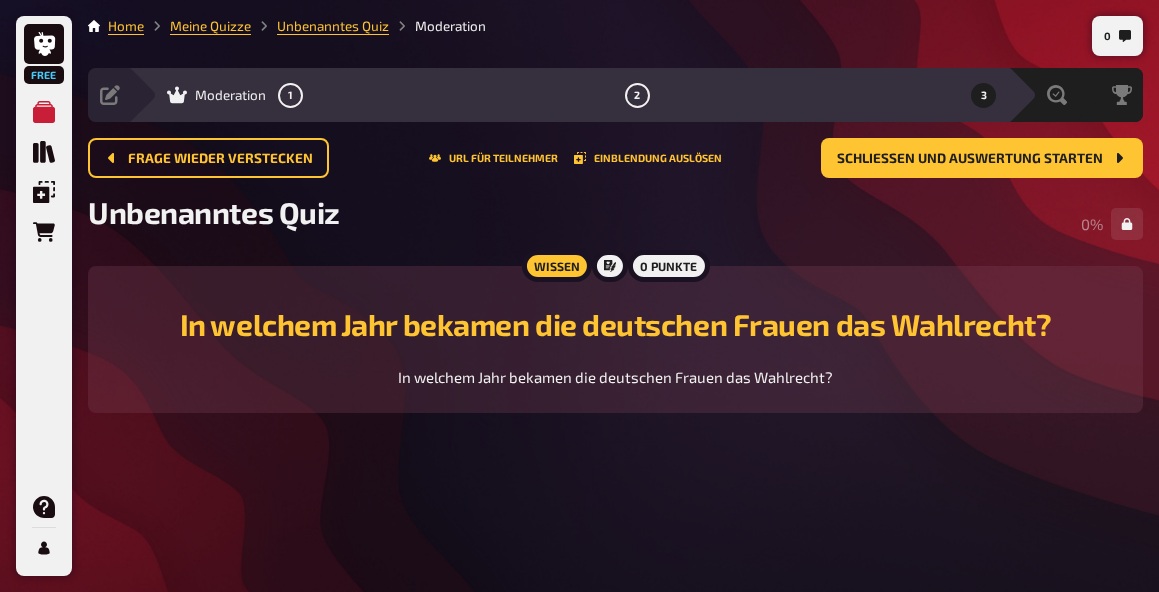 scroll, scrollTop: 0, scrollLeft: 0, axis: both 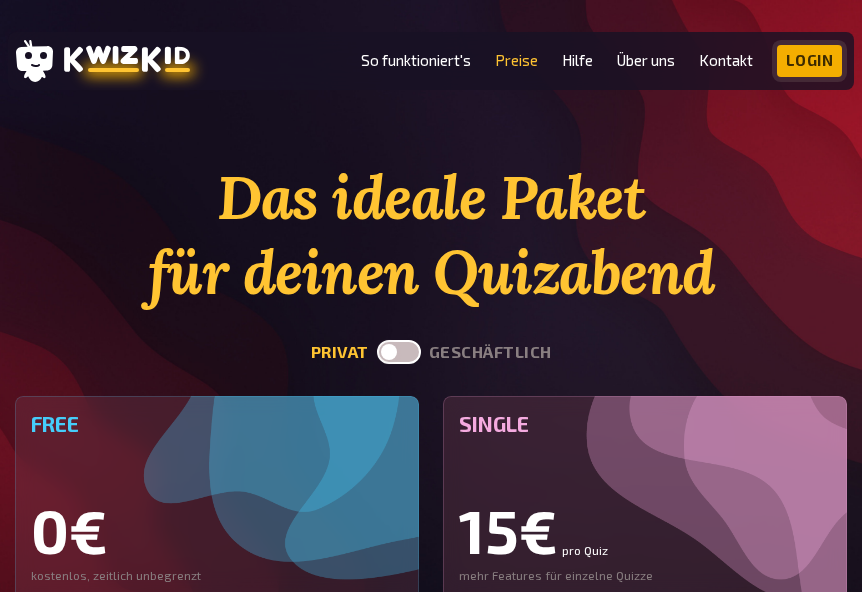 click on "Login" at bounding box center (810, 61) 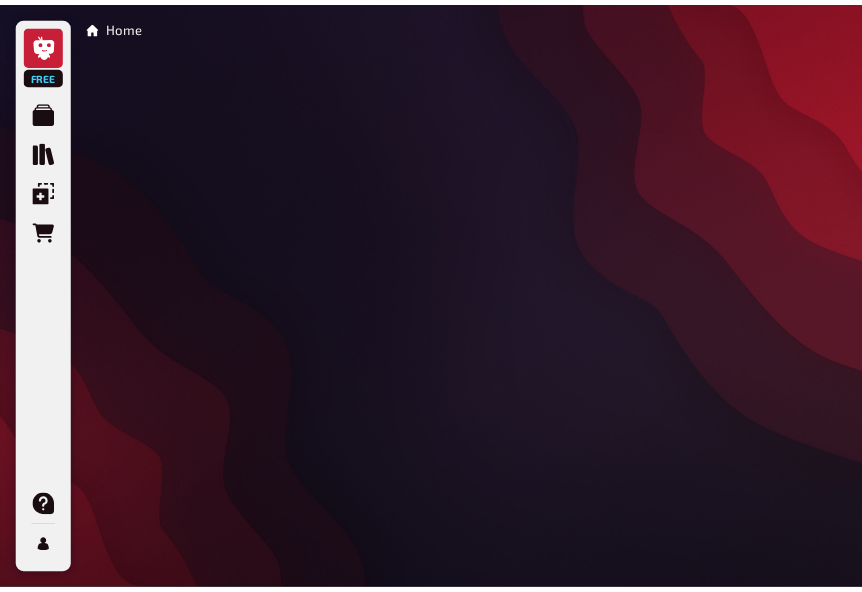 scroll, scrollTop: 0, scrollLeft: 0, axis: both 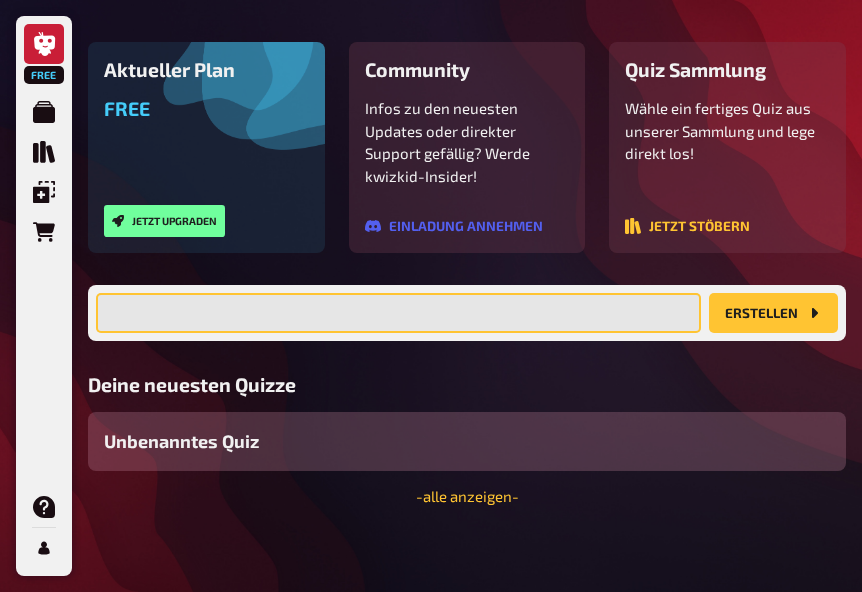 click at bounding box center [398, 313] 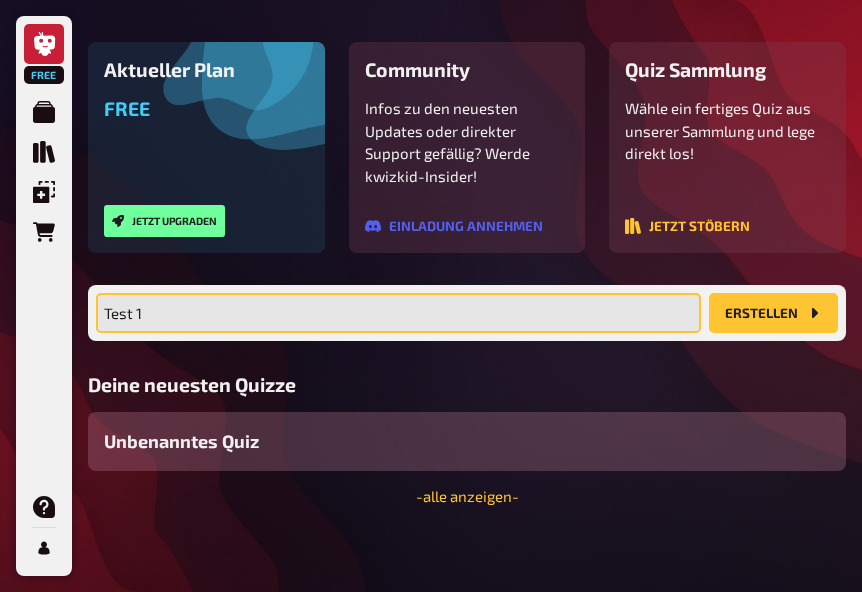 type on "Test 1" 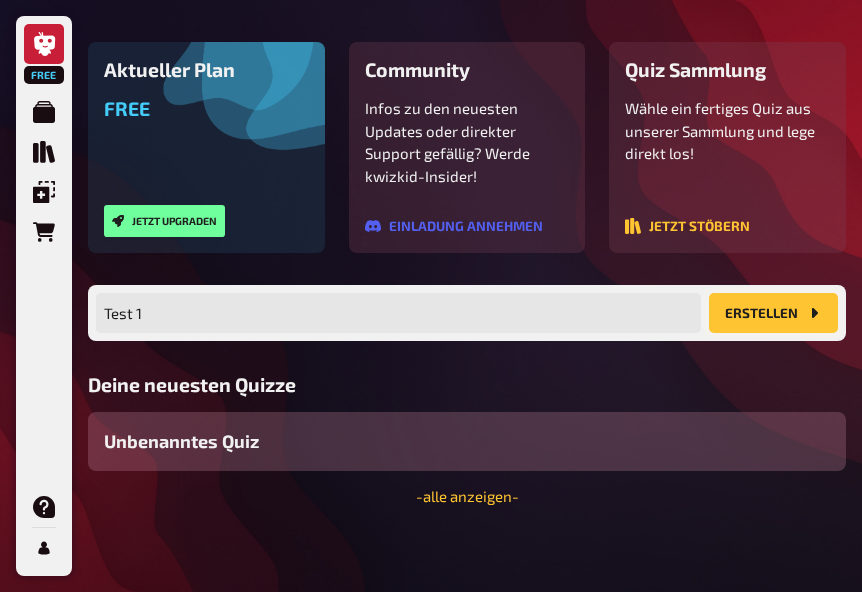 click on "Erstellen" at bounding box center [773, 313] 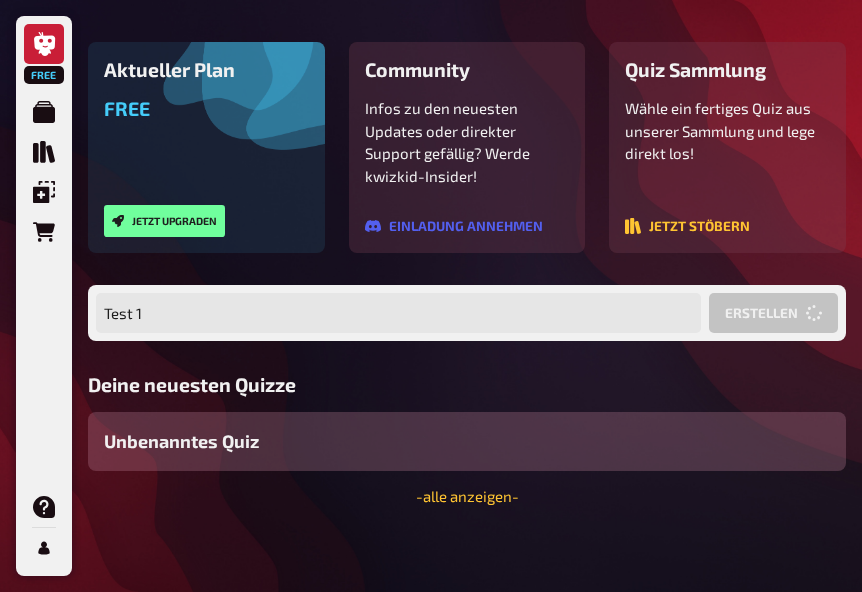 scroll, scrollTop: 0, scrollLeft: 0, axis: both 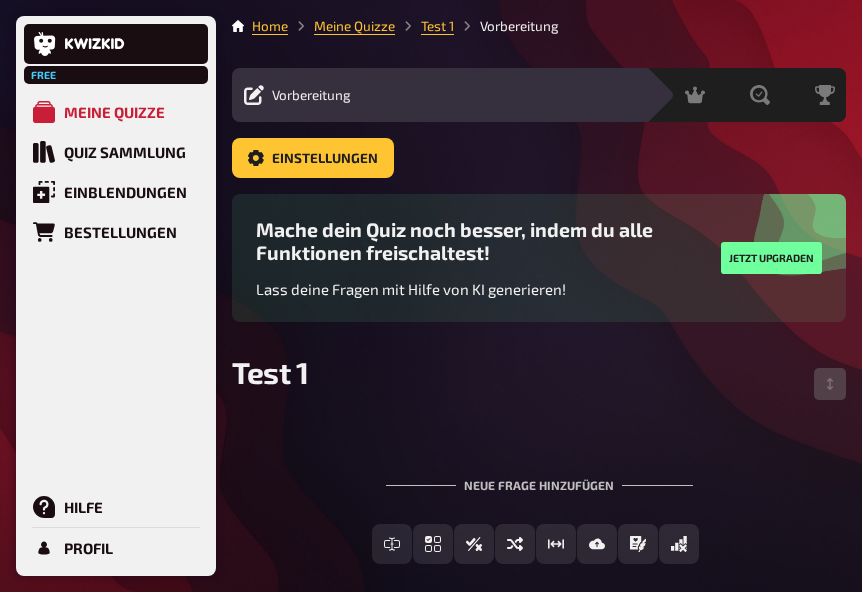 click on "Vorbereitung" at bounding box center (311, 95) 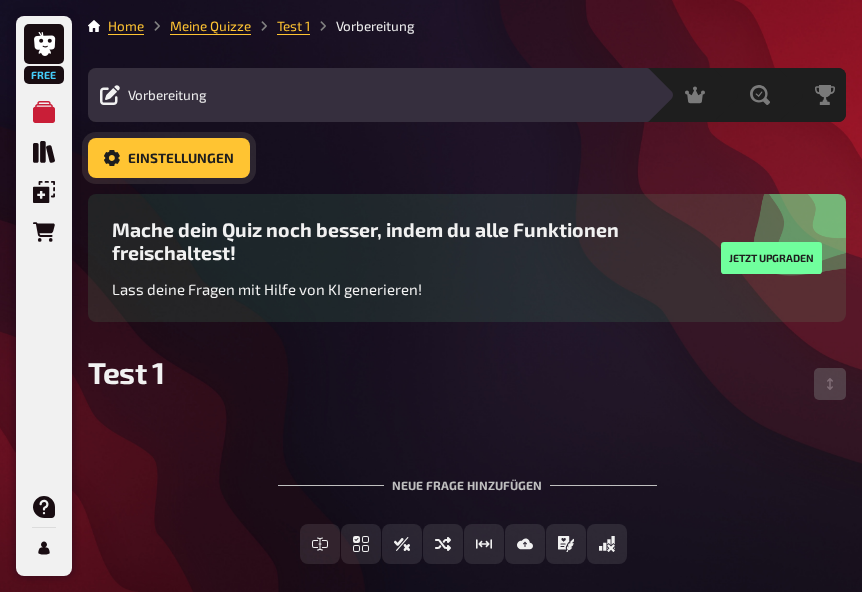 click on "Einstellungen" at bounding box center (181, 159) 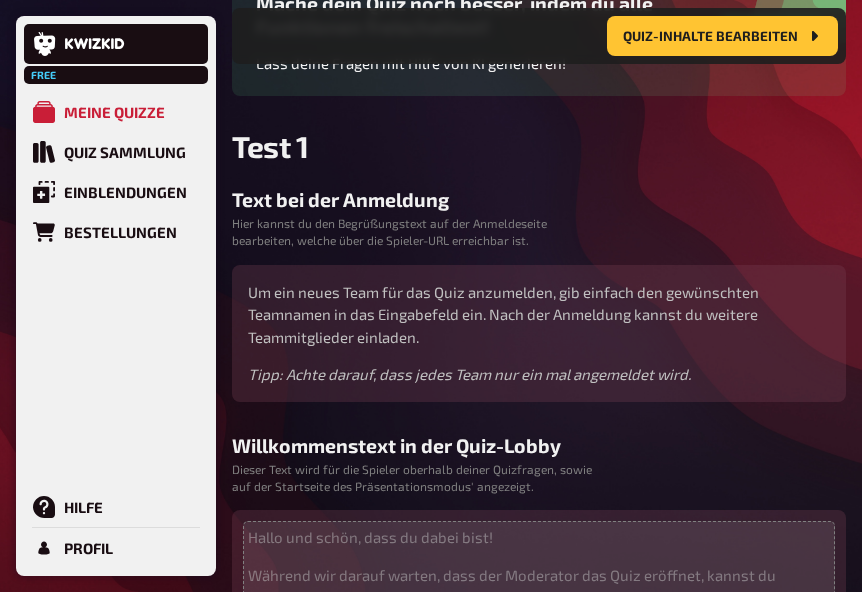 scroll, scrollTop: 227, scrollLeft: 0, axis: vertical 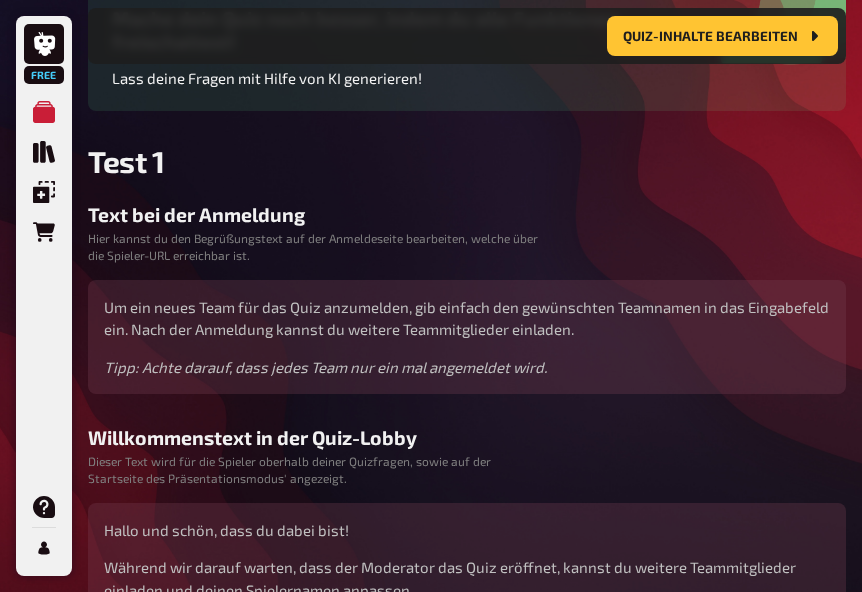 click on "Hier kannst du den Begrüßungstext auf der Anmeldeseite bearbeiten, welche über die Spieler-URL erreichbar ist." at bounding box center [315, 247] 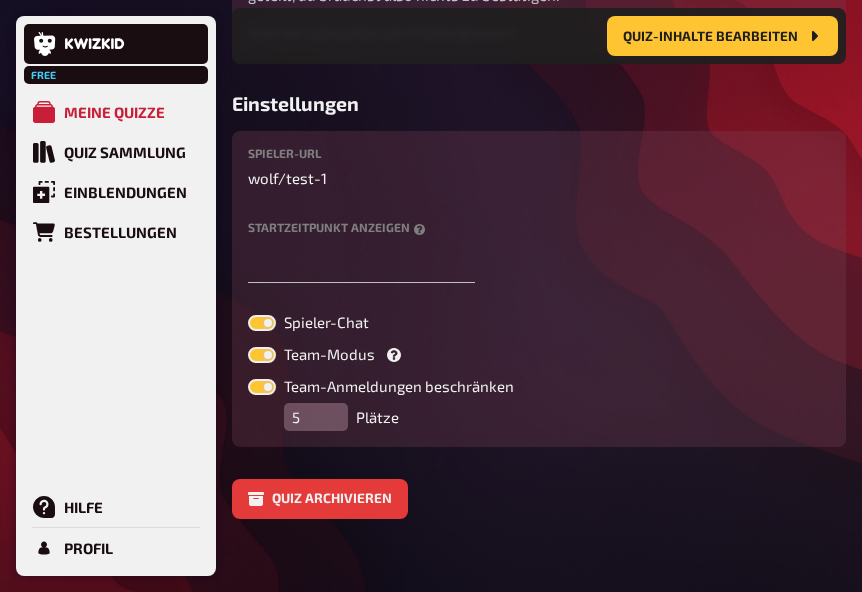 scroll, scrollTop: 949, scrollLeft: 0, axis: vertical 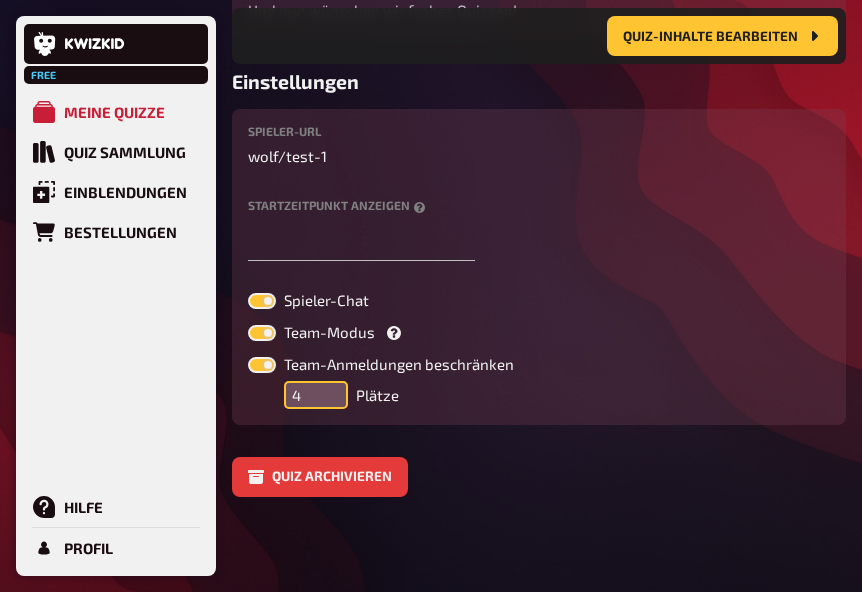type on "4" 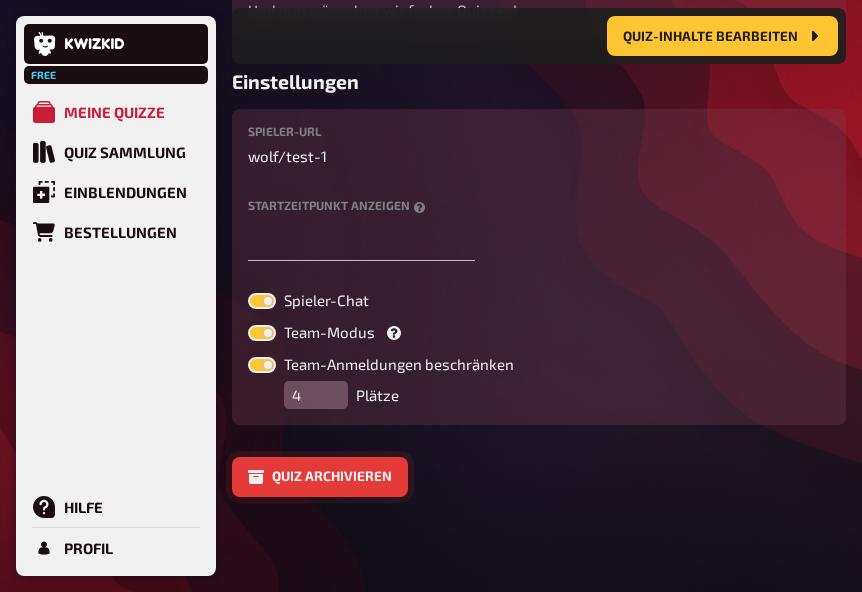 scroll, scrollTop: 927, scrollLeft: 0, axis: vertical 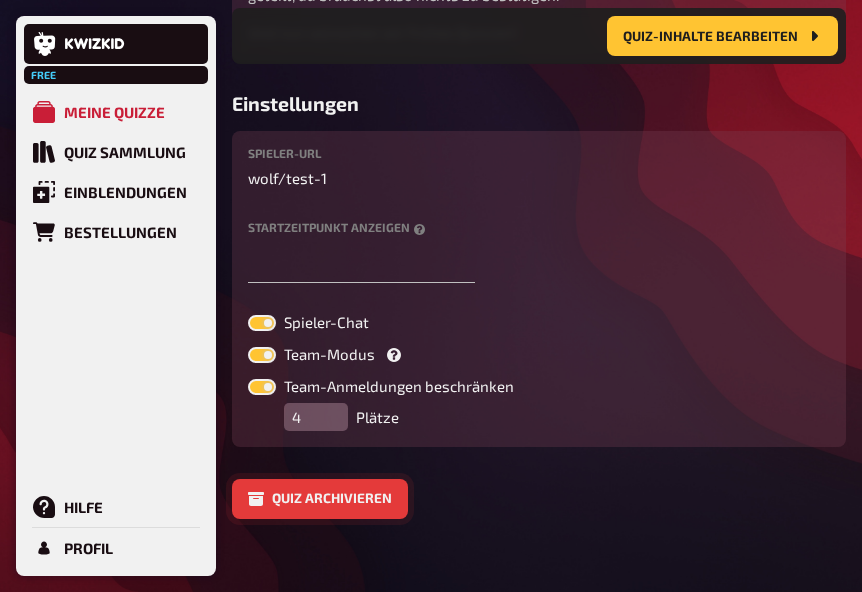 click on "Quiz archivieren" at bounding box center (539, 499) 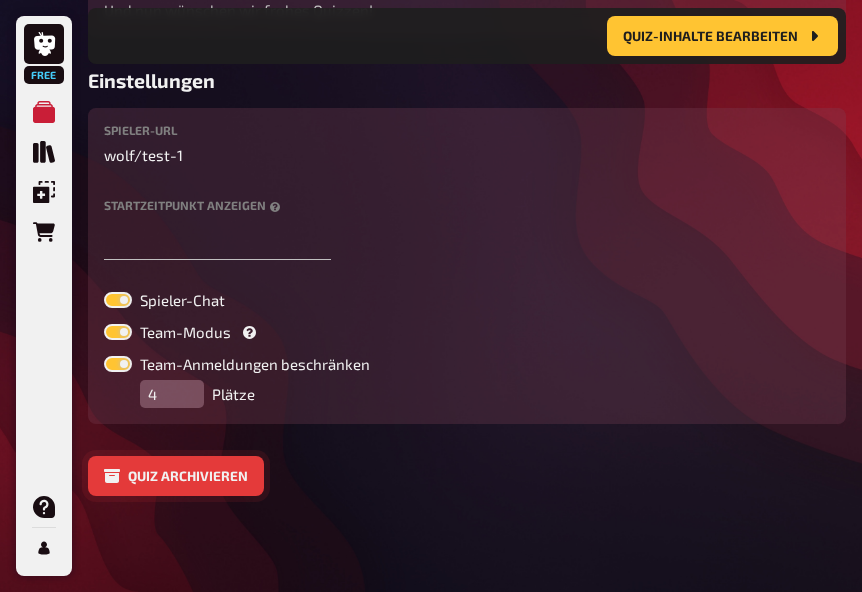 click on "Quiz archivieren" at bounding box center [176, 476] 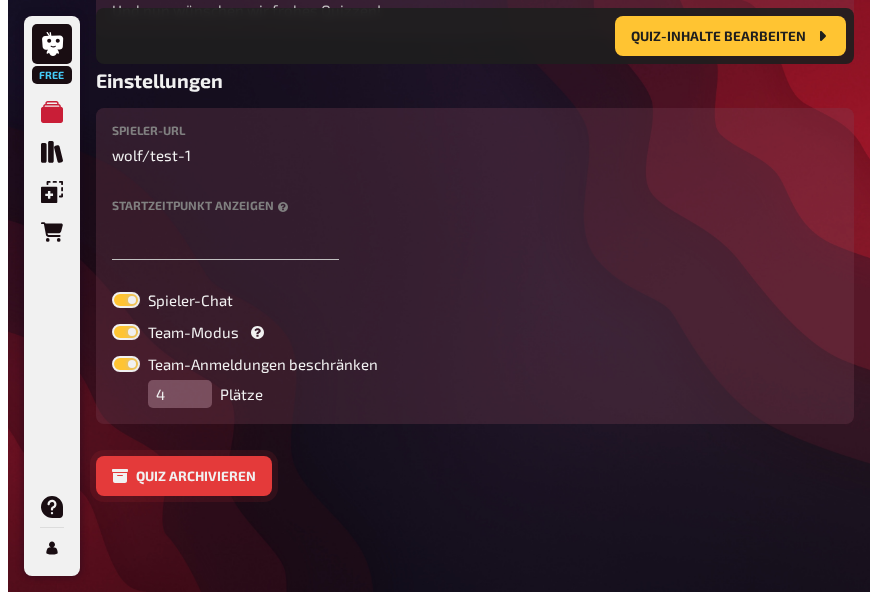scroll, scrollTop: 904, scrollLeft: 0, axis: vertical 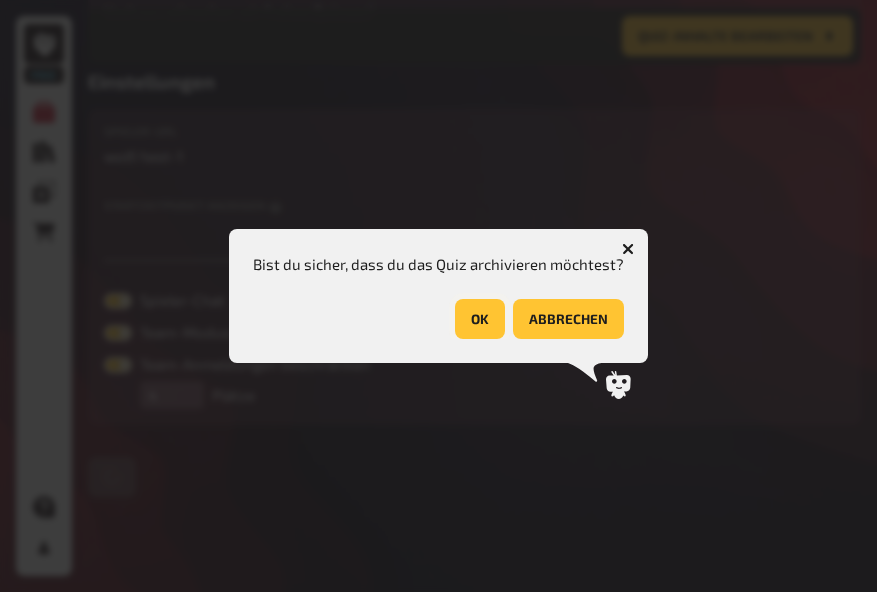 click on "OK" at bounding box center (480, 319) 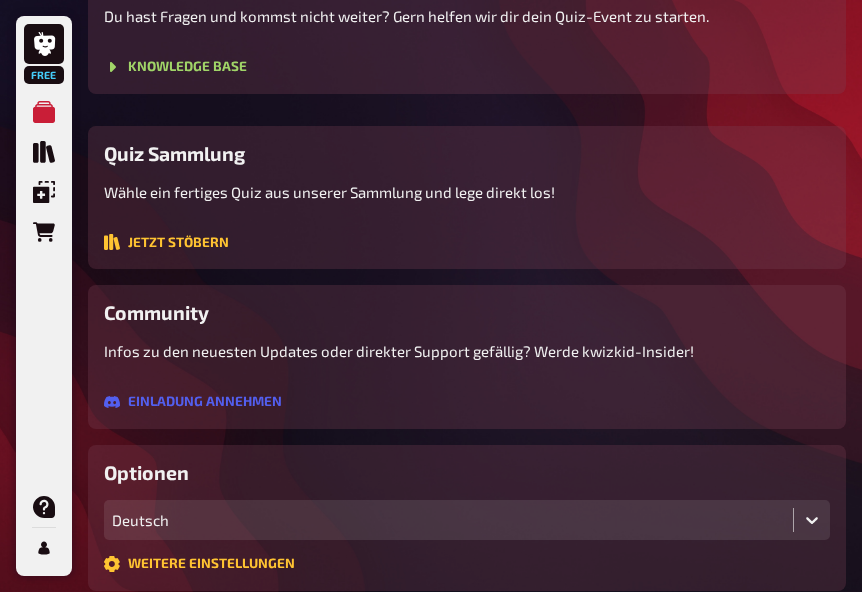 scroll, scrollTop: 463, scrollLeft: 0, axis: vertical 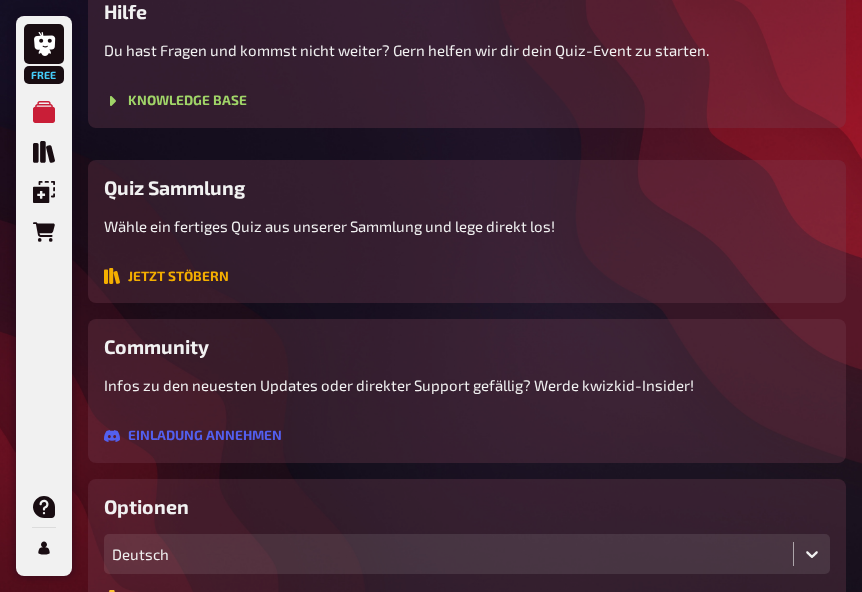 click on "Jetzt stöbern" at bounding box center [166, 276] 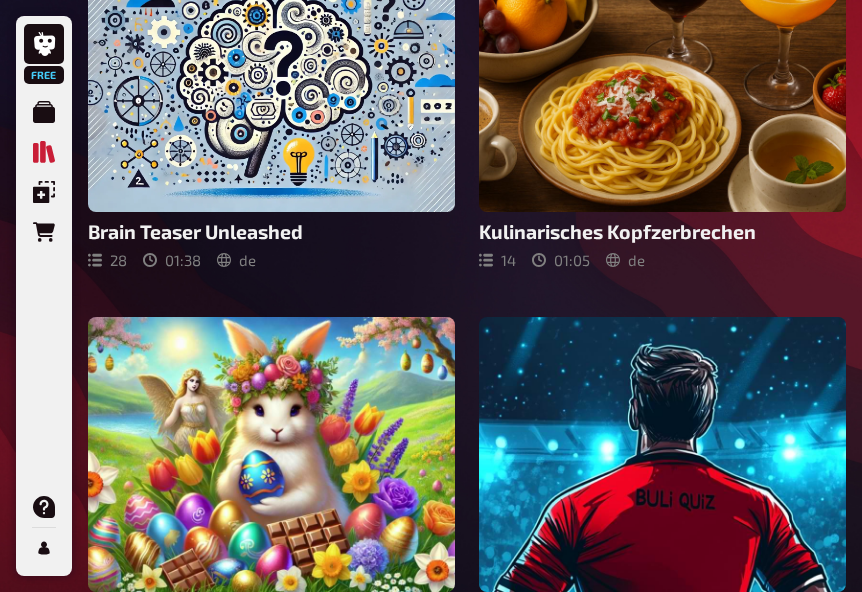 scroll, scrollTop: 1900, scrollLeft: 0, axis: vertical 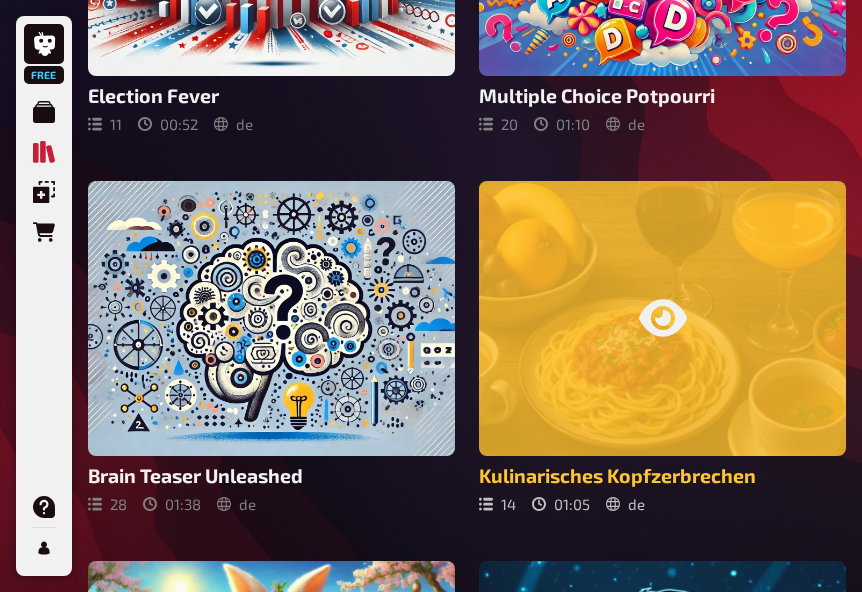 click at bounding box center [662, 318] 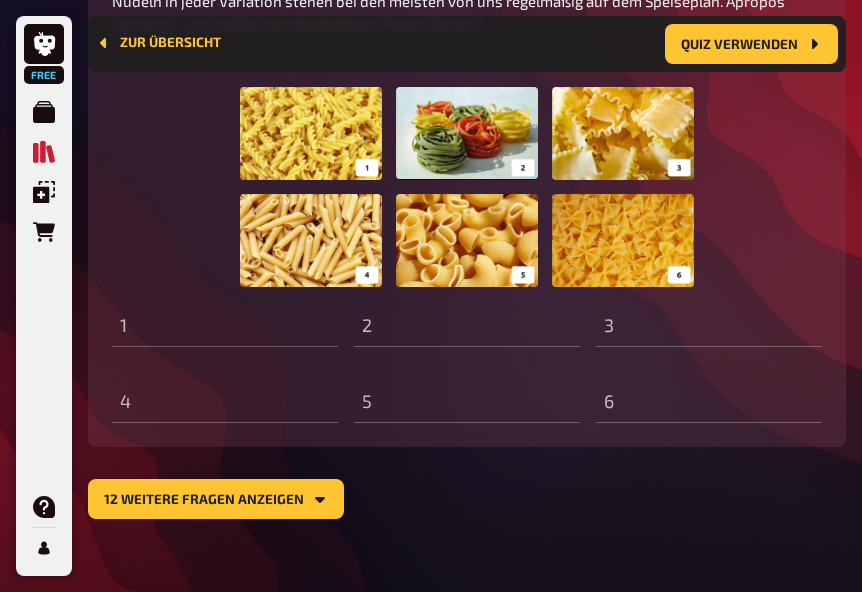 scroll, scrollTop: 1806, scrollLeft: 0, axis: vertical 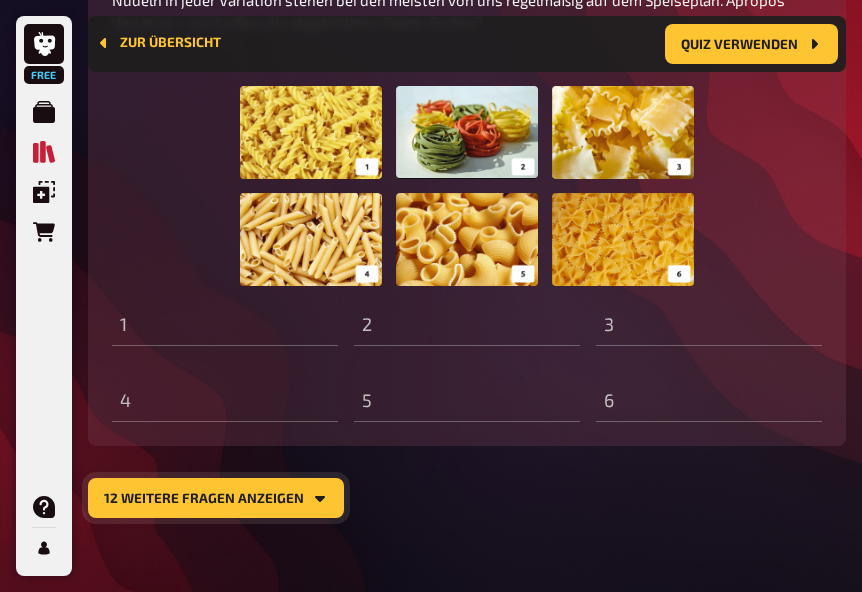 click 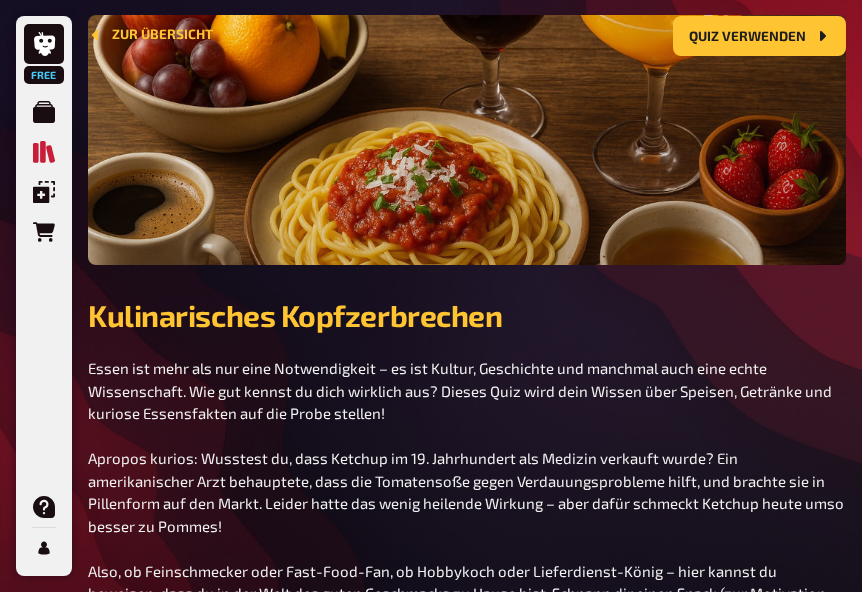 scroll, scrollTop: 0, scrollLeft: 0, axis: both 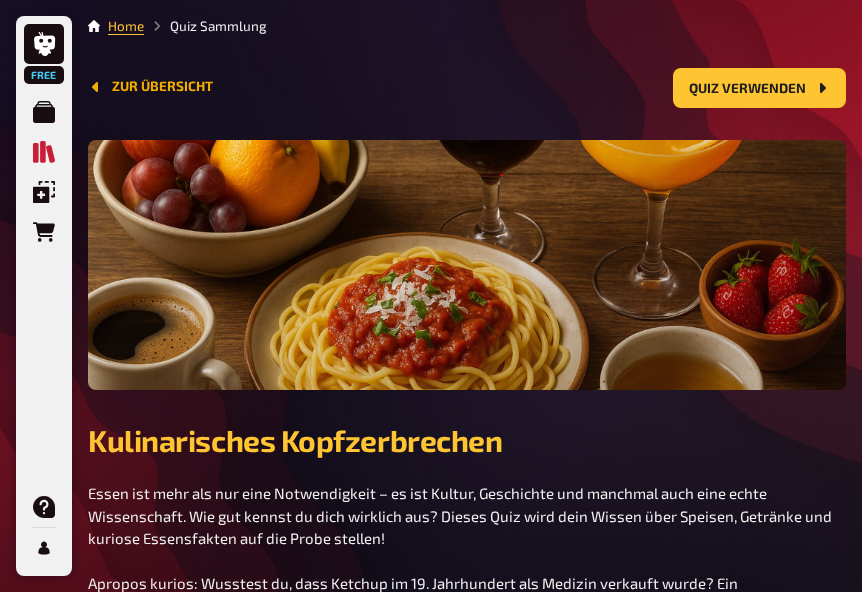 click 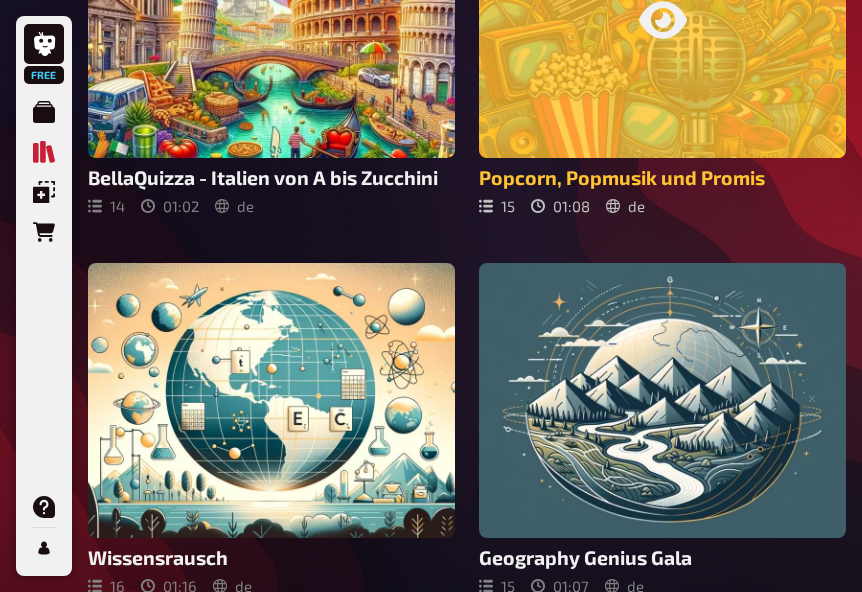 scroll, scrollTop: 1100, scrollLeft: 0, axis: vertical 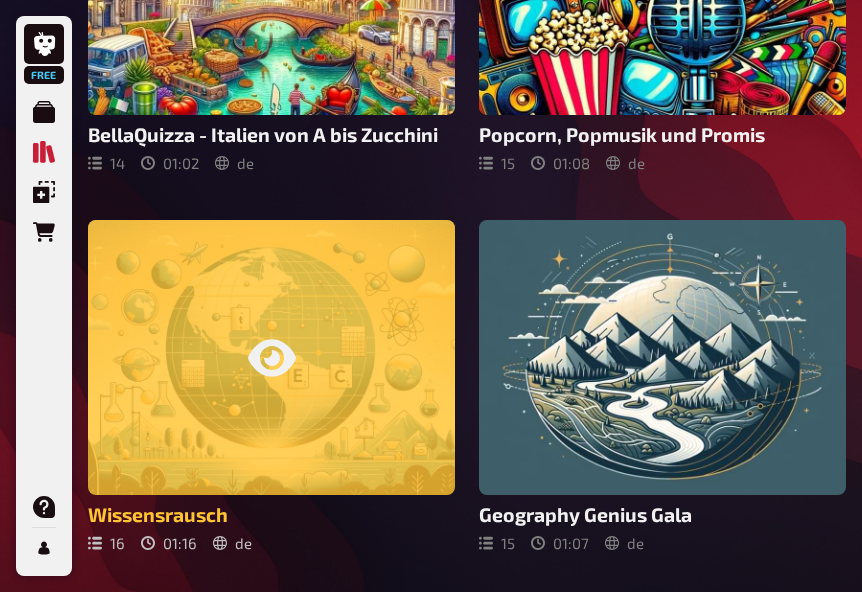 click at bounding box center (271, 357) 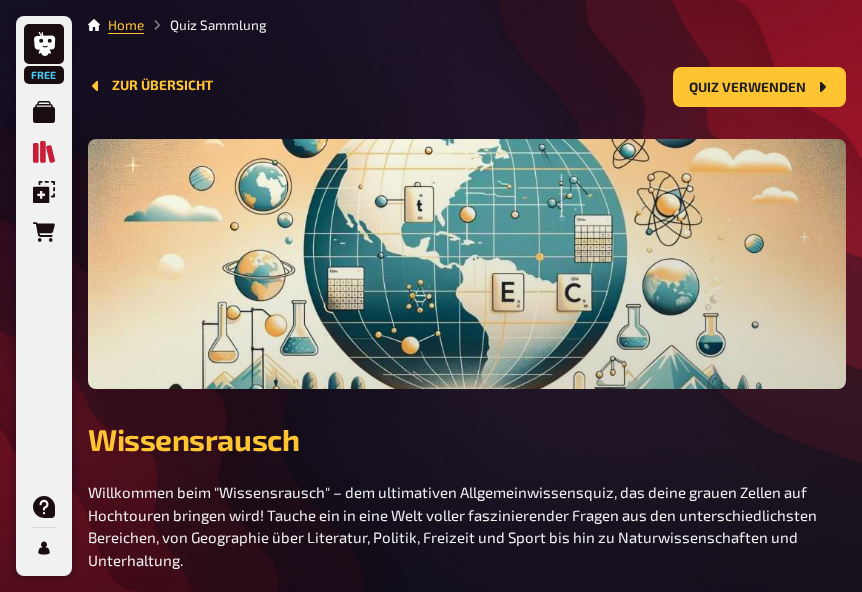 scroll, scrollTop: 0, scrollLeft: 0, axis: both 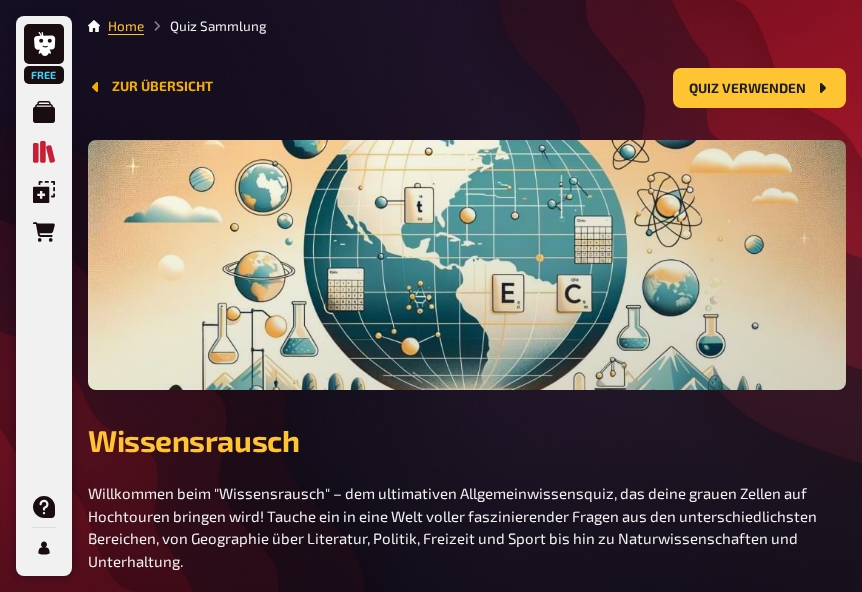 click 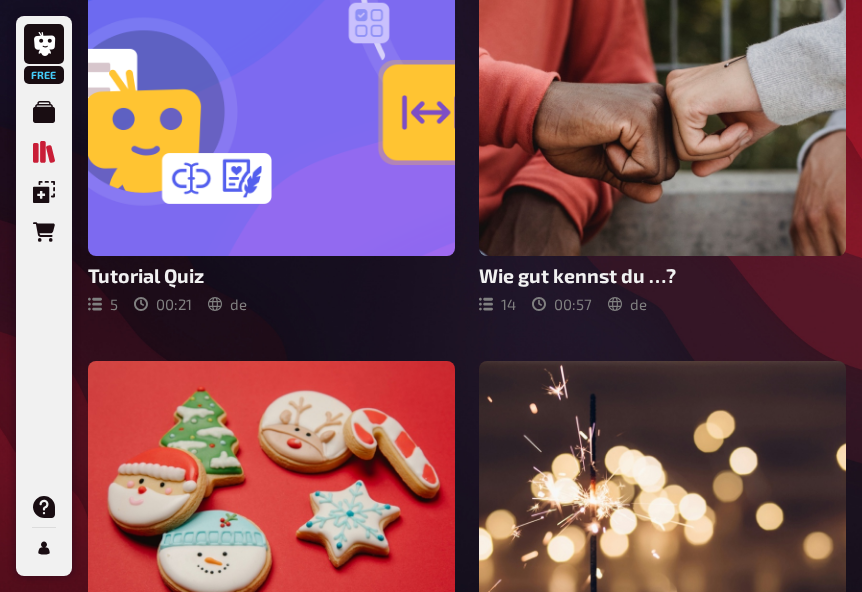scroll, scrollTop: 200, scrollLeft: 0, axis: vertical 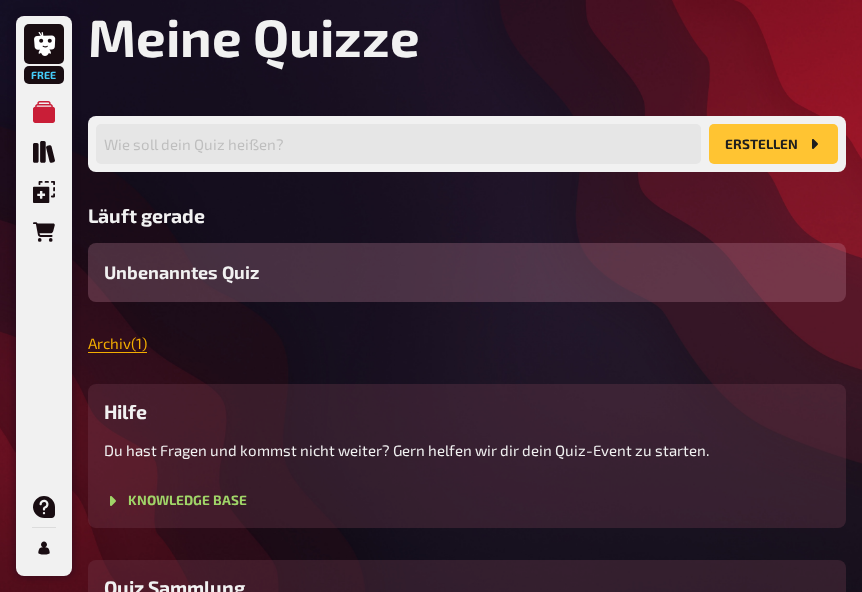 click on "Archiv  ( 1 )" at bounding box center [117, 343] 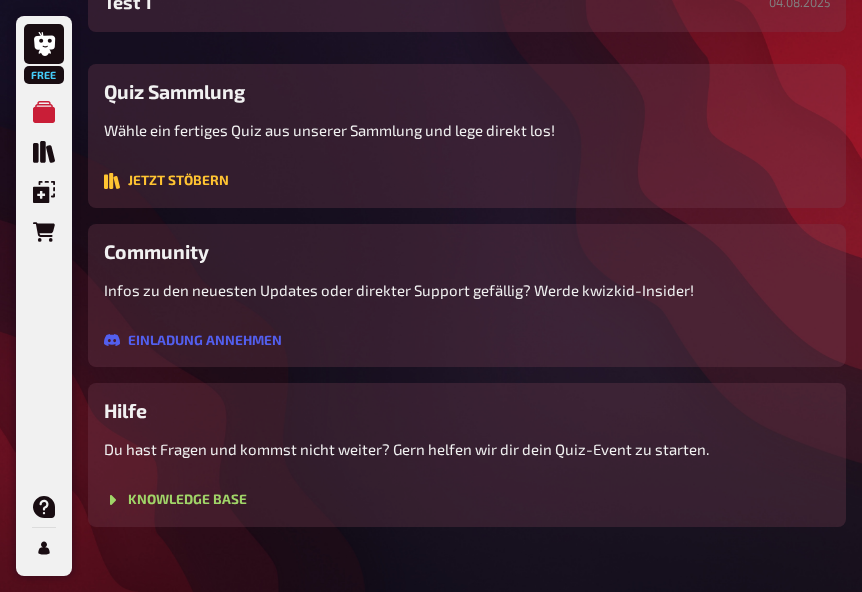 scroll, scrollTop: 297, scrollLeft: 0, axis: vertical 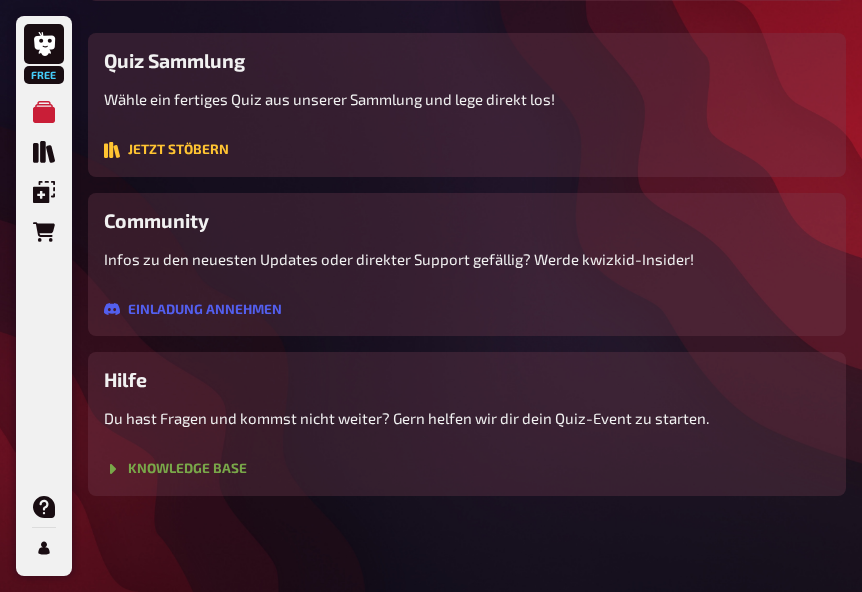 click on "Knowledge Base" at bounding box center (175, 469) 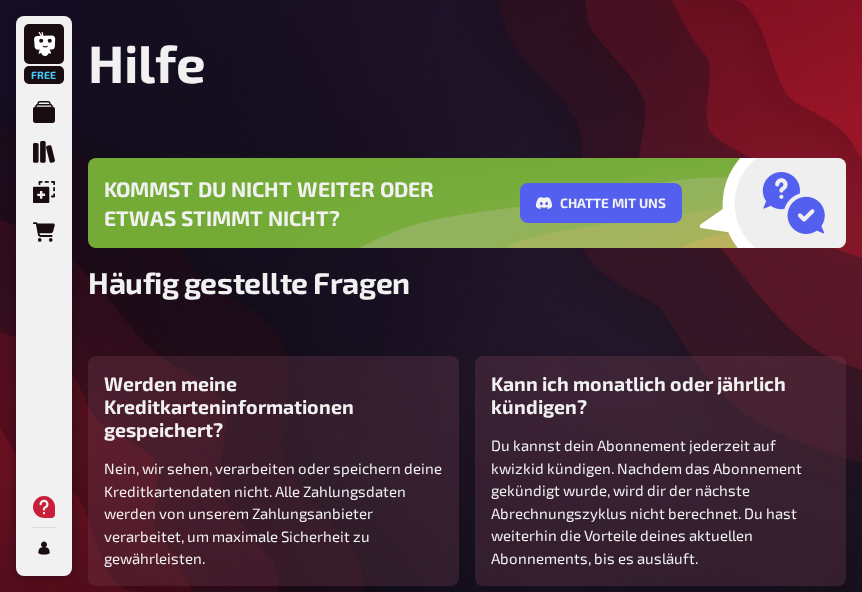 scroll, scrollTop: 0, scrollLeft: 0, axis: both 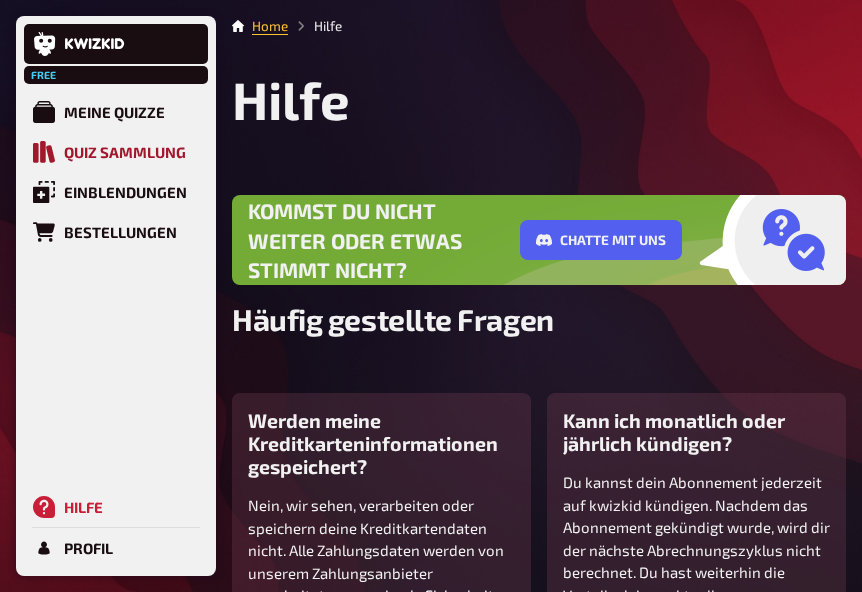 click on "Quiz Sammlung" at bounding box center [125, 152] 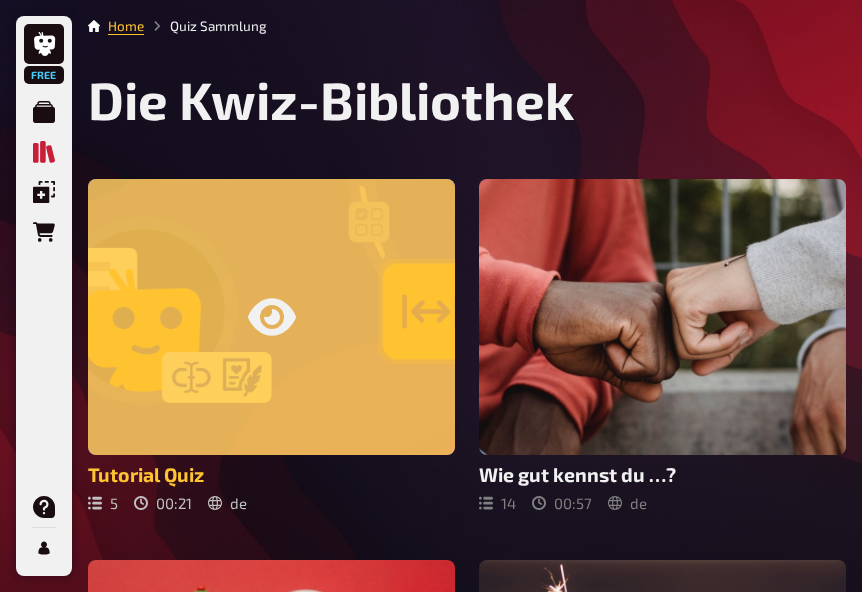 click 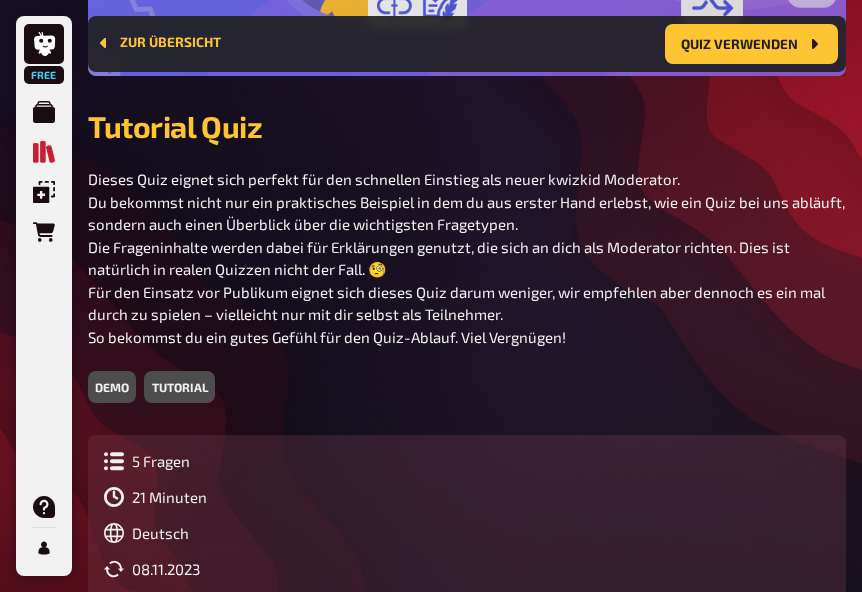 scroll, scrollTop: 332, scrollLeft: 0, axis: vertical 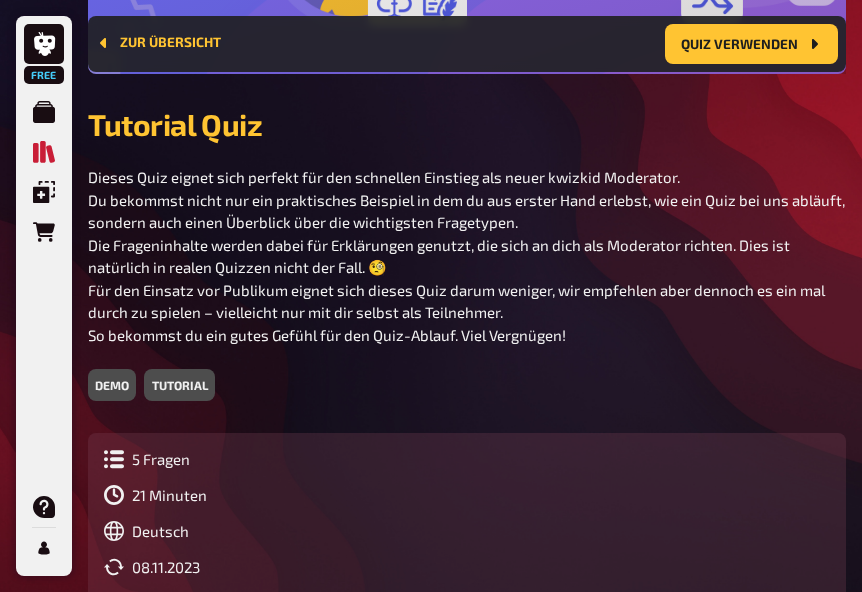 click on "demo" at bounding box center (112, 385) 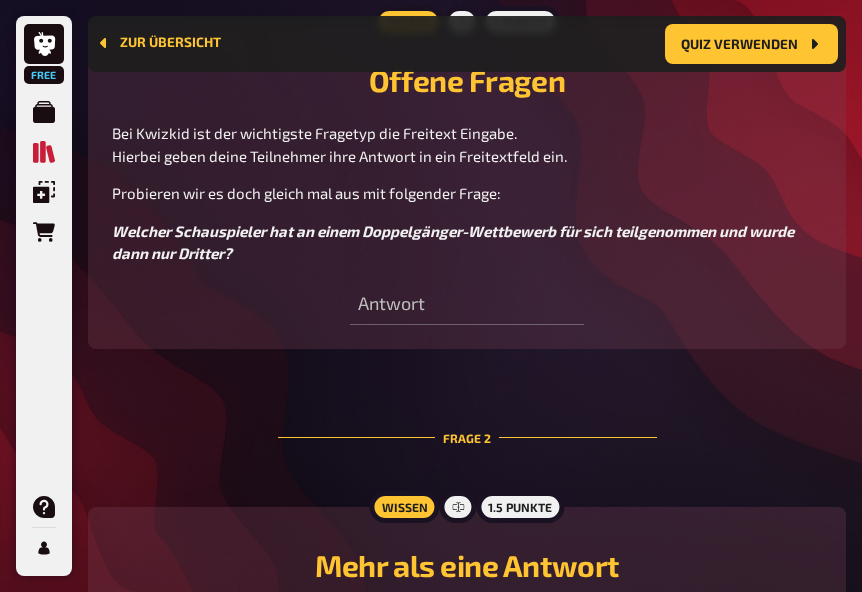 scroll, scrollTop: 1132, scrollLeft: 0, axis: vertical 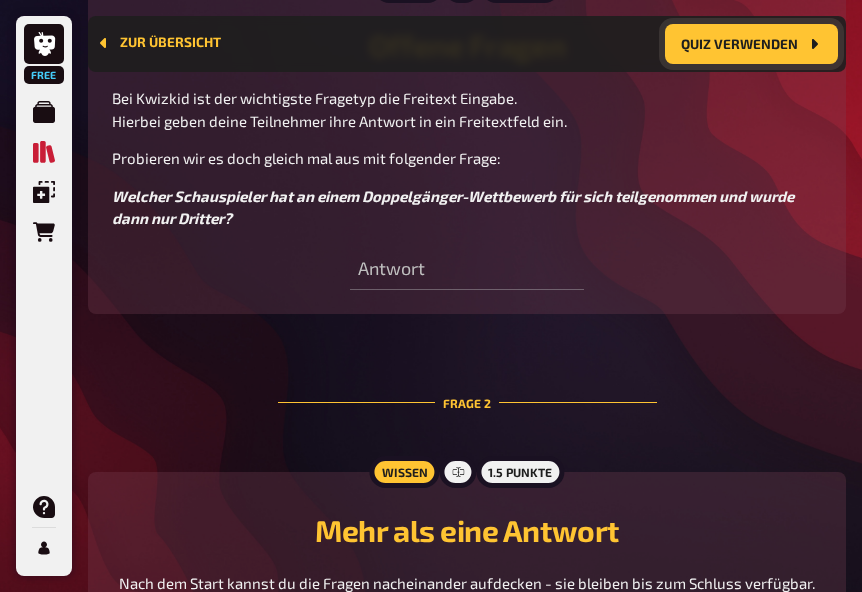 click on "Quiz verwenden" at bounding box center (751, 44) 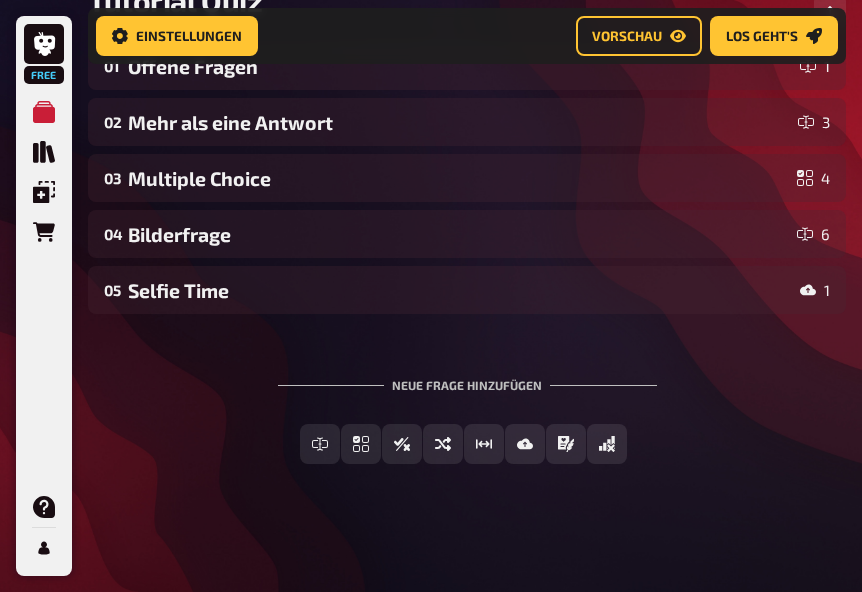 scroll, scrollTop: 88, scrollLeft: 0, axis: vertical 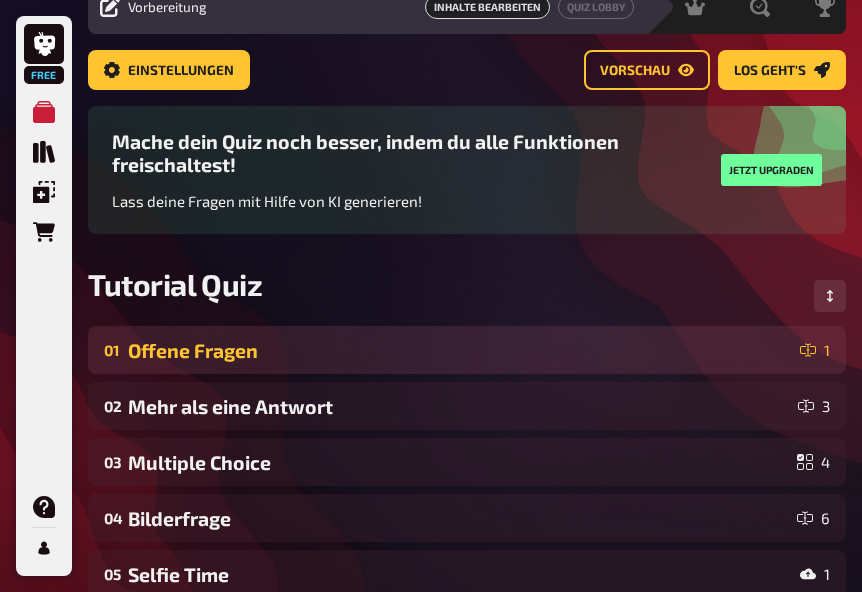 click on "Offene Fragen" at bounding box center (460, 350) 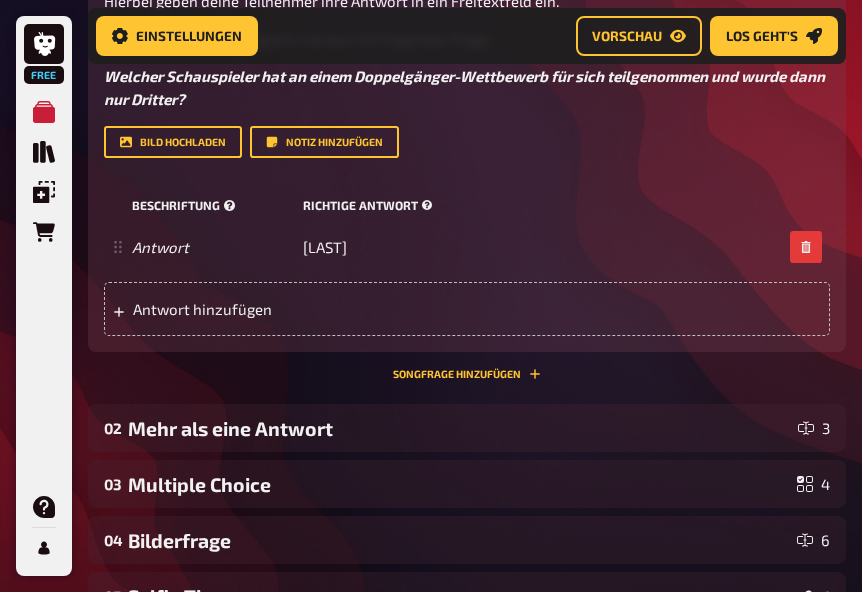 scroll, scrollTop: 704, scrollLeft: 0, axis: vertical 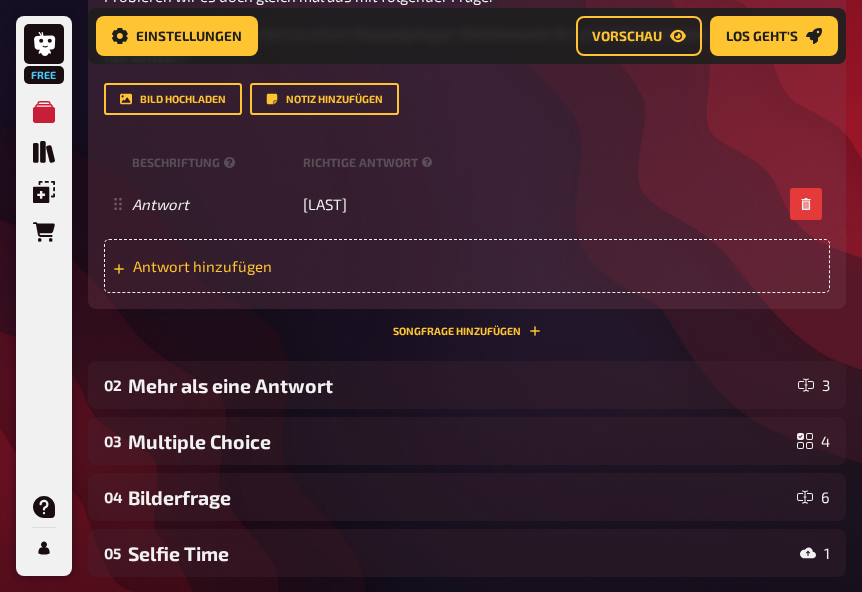 click on "Antwort hinzufügen" at bounding box center [239, 266] 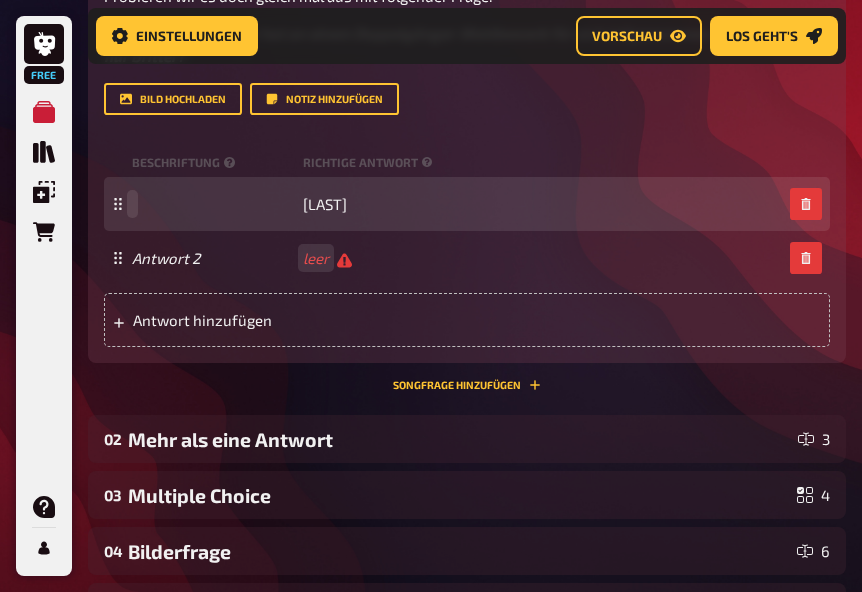 type 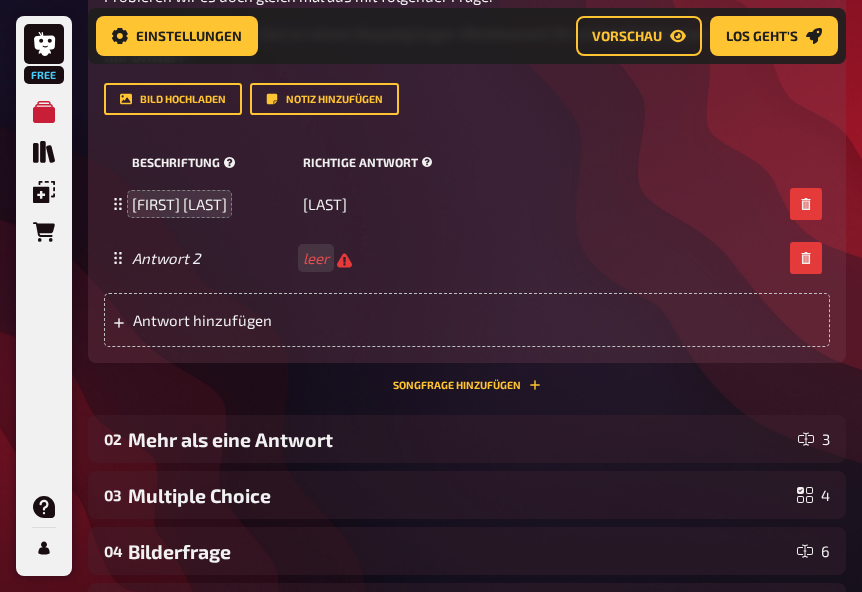 click on "Beschriftung Richtige Antwort" at bounding box center (467, 162) 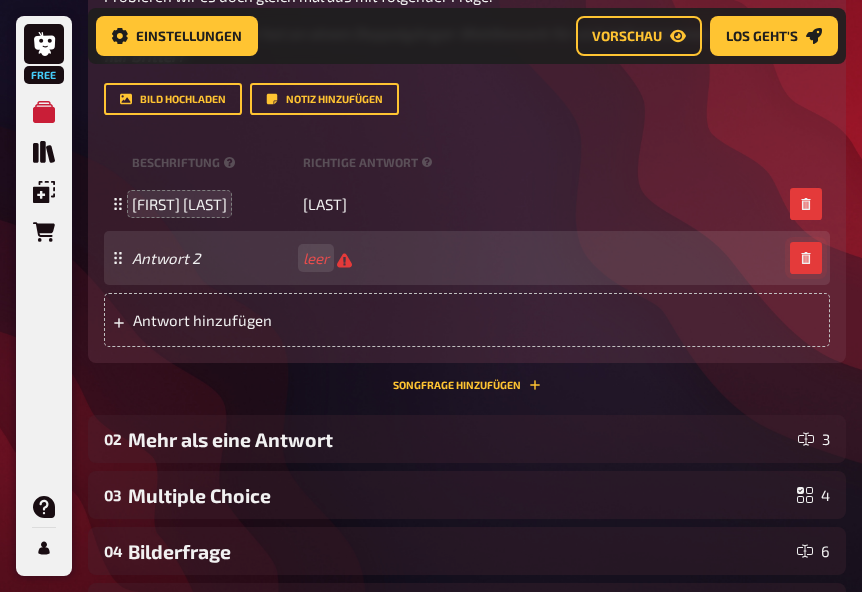 click 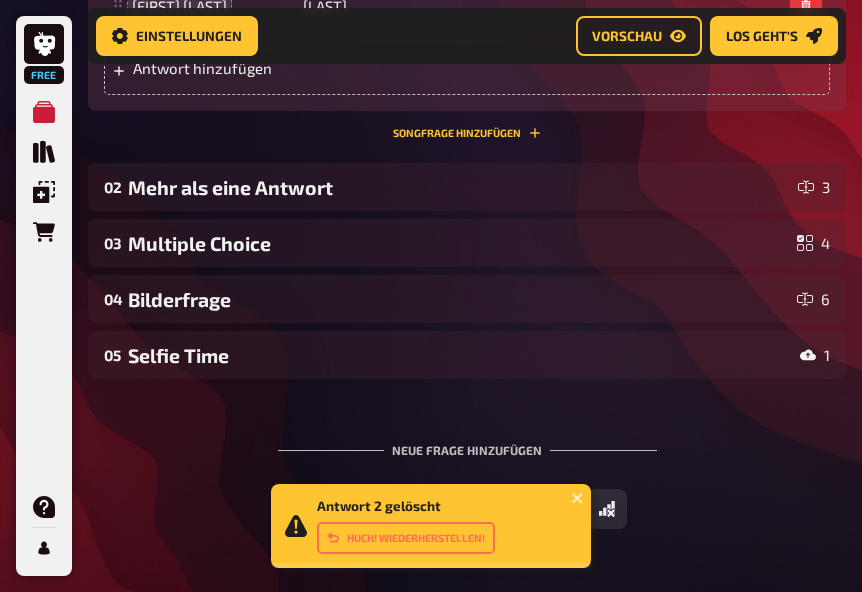 scroll, scrollTop: 967, scrollLeft: 0, axis: vertical 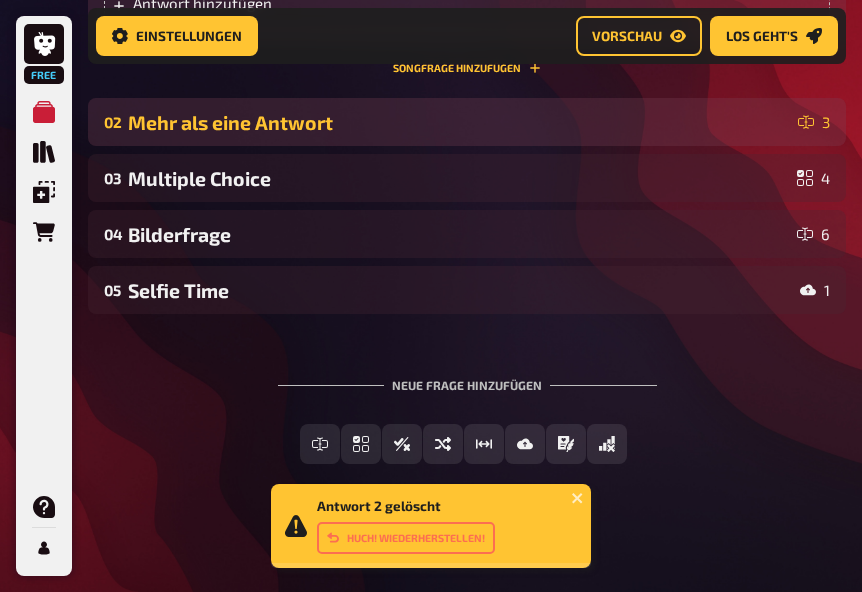 click on "Mehr als eine Antwort" at bounding box center (459, 122) 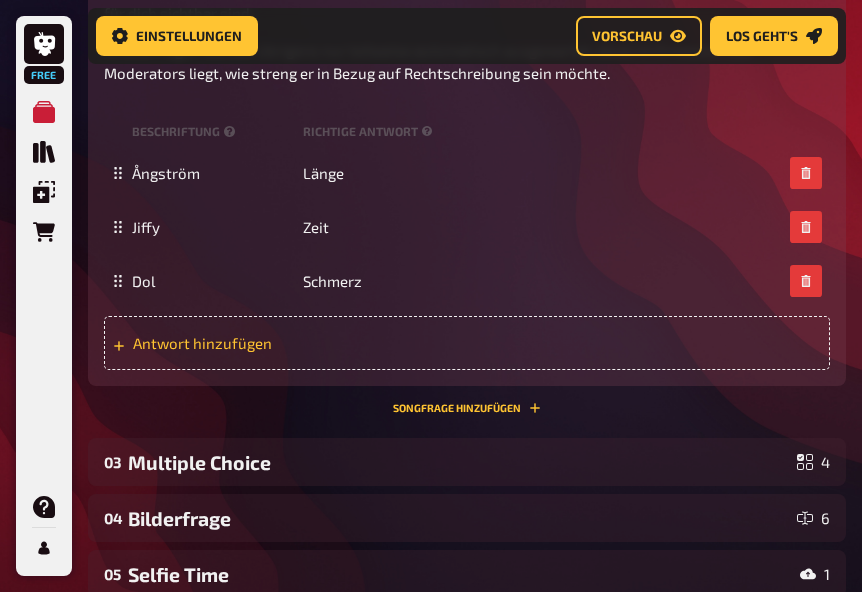 scroll, scrollTop: 1567, scrollLeft: 0, axis: vertical 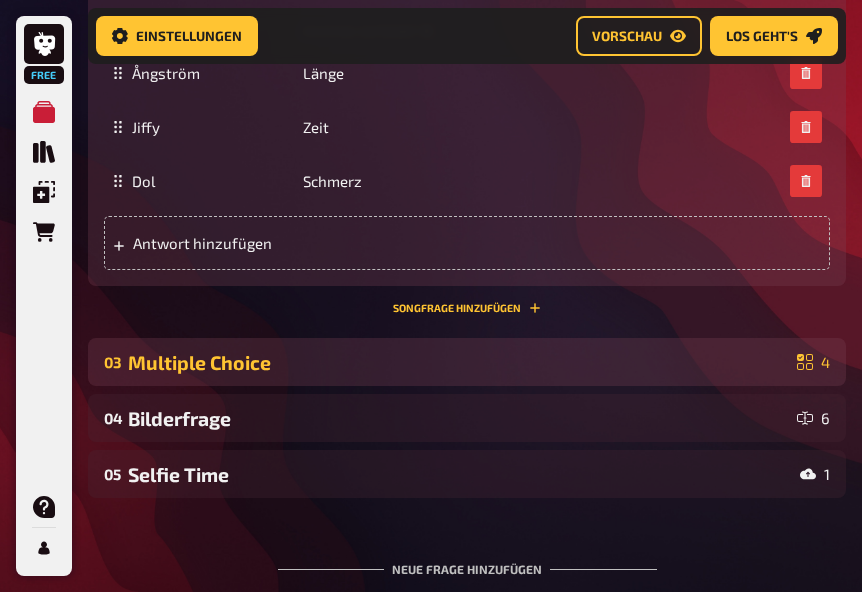click on "Multiple Choice" at bounding box center (458, 362) 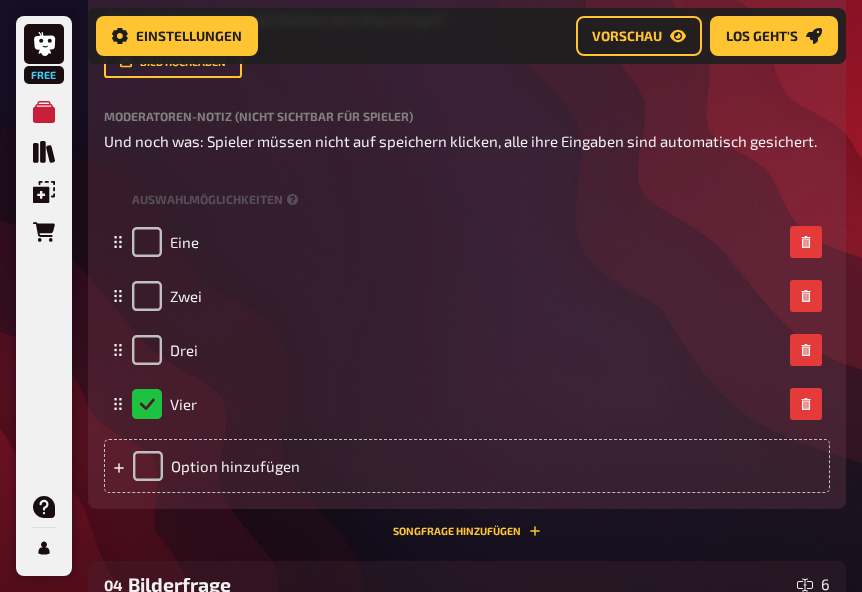 scroll, scrollTop: 2167, scrollLeft: 0, axis: vertical 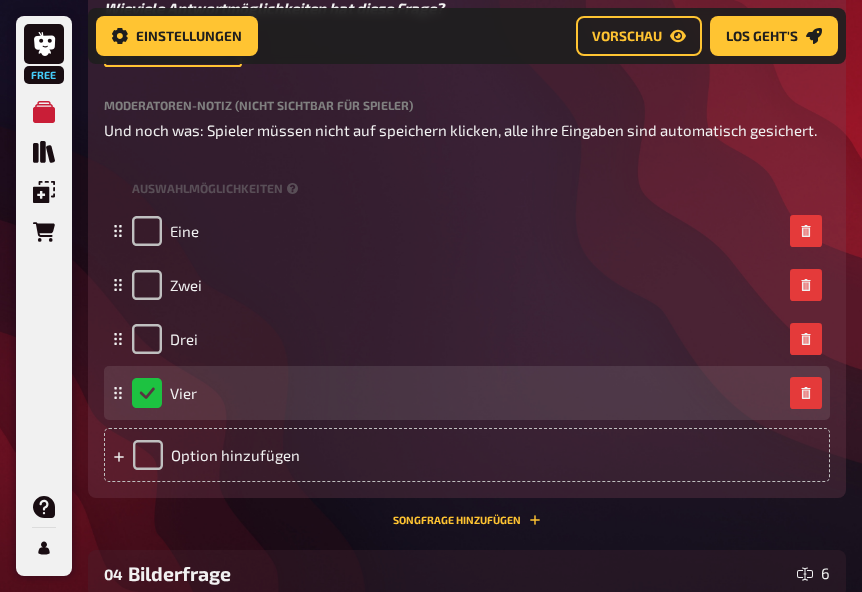 click on "Vier" at bounding box center (164, 393) 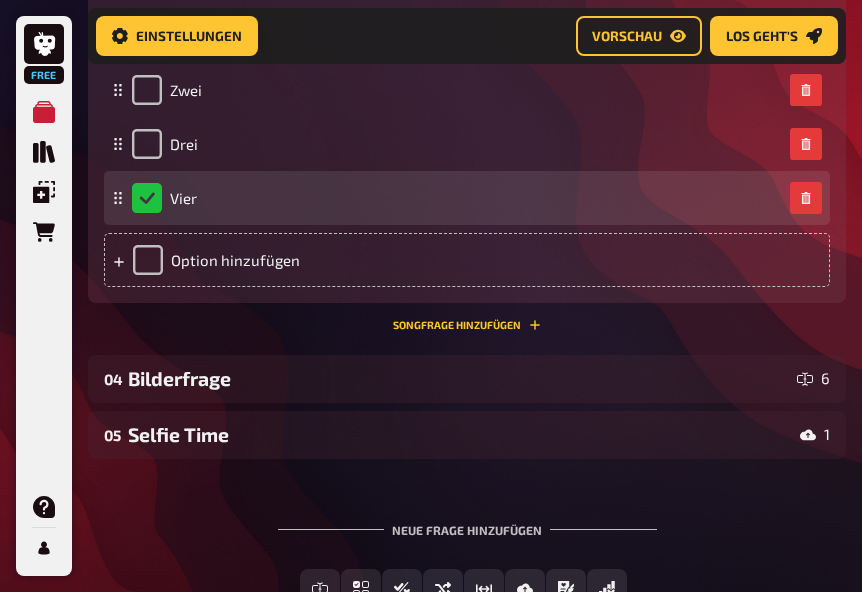 scroll, scrollTop: 2467, scrollLeft: 0, axis: vertical 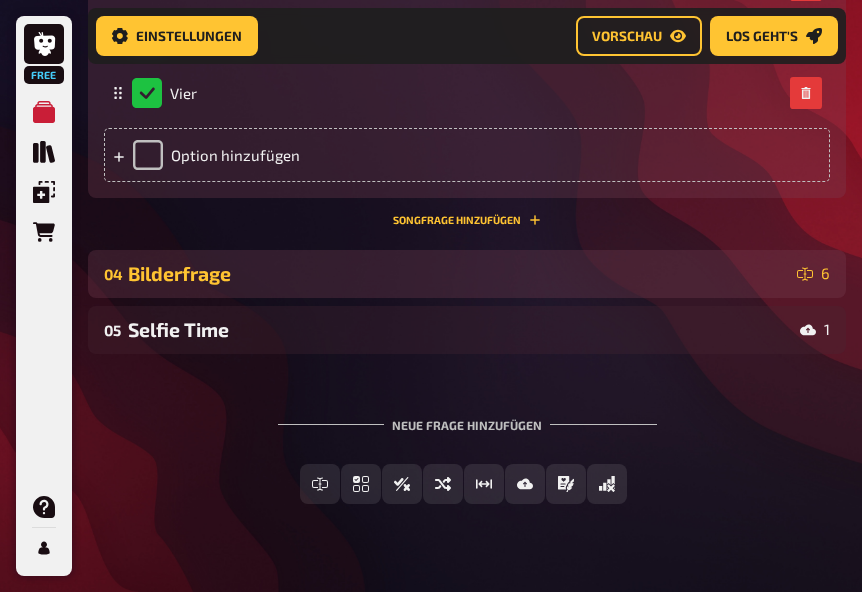 click on "04 Bilderfrage 6" at bounding box center [467, 274] 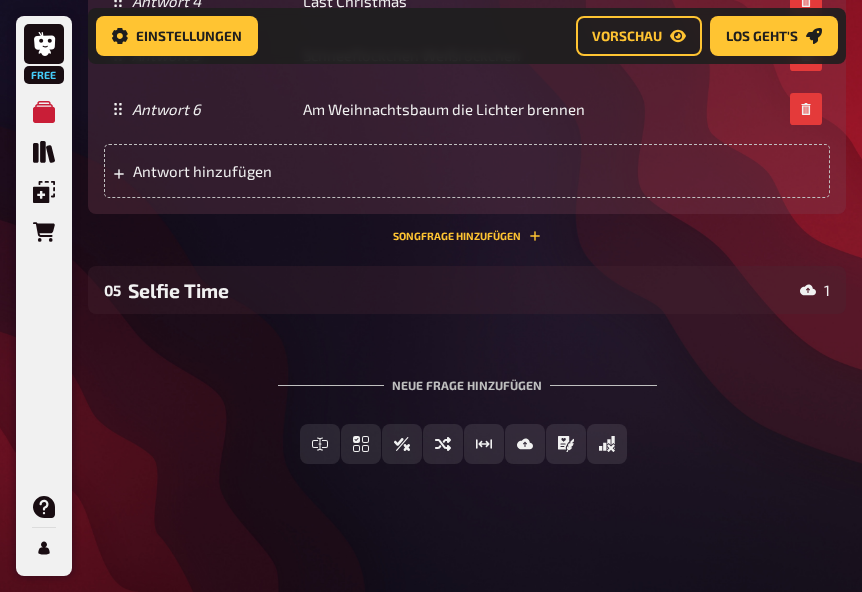 scroll, scrollTop: 3591, scrollLeft: 0, axis: vertical 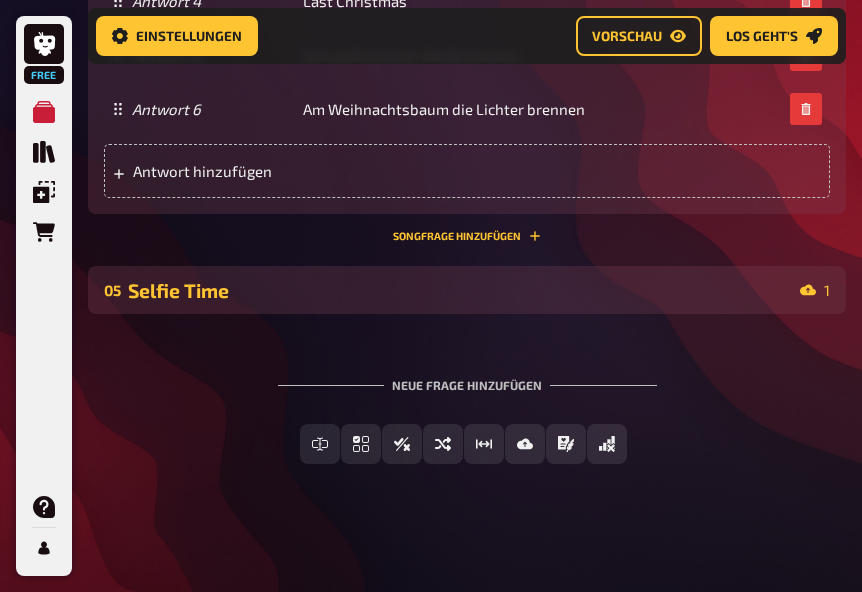 click on "Selfie Time" at bounding box center (460, 290) 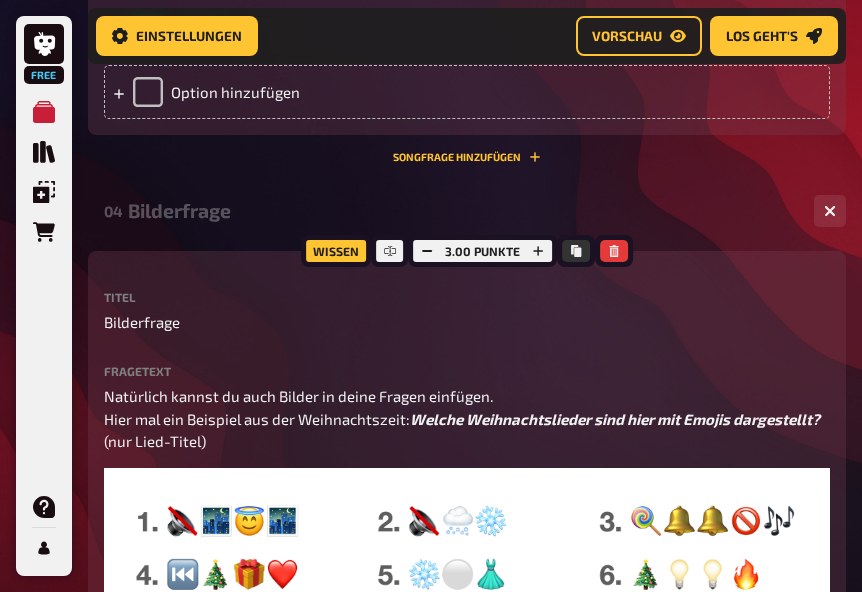 scroll, scrollTop: 1630, scrollLeft: 0, axis: vertical 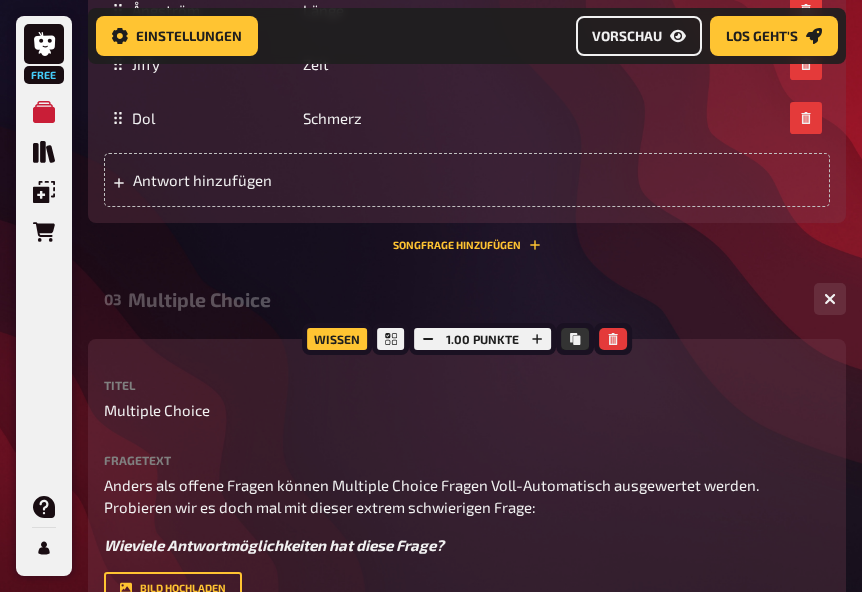 click on "Vorschau" at bounding box center [639, 36] 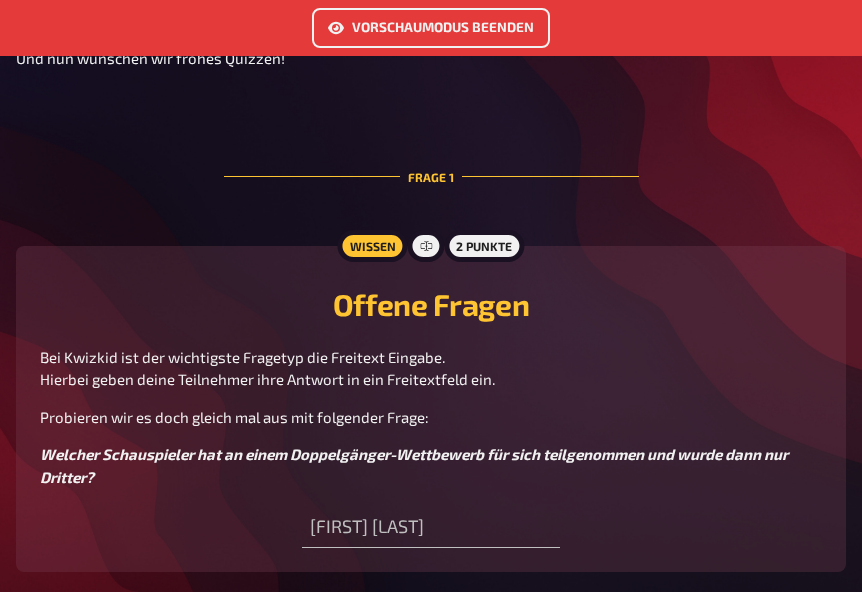 scroll, scrollTop: 0, scrollLeft: 0, axis: both 